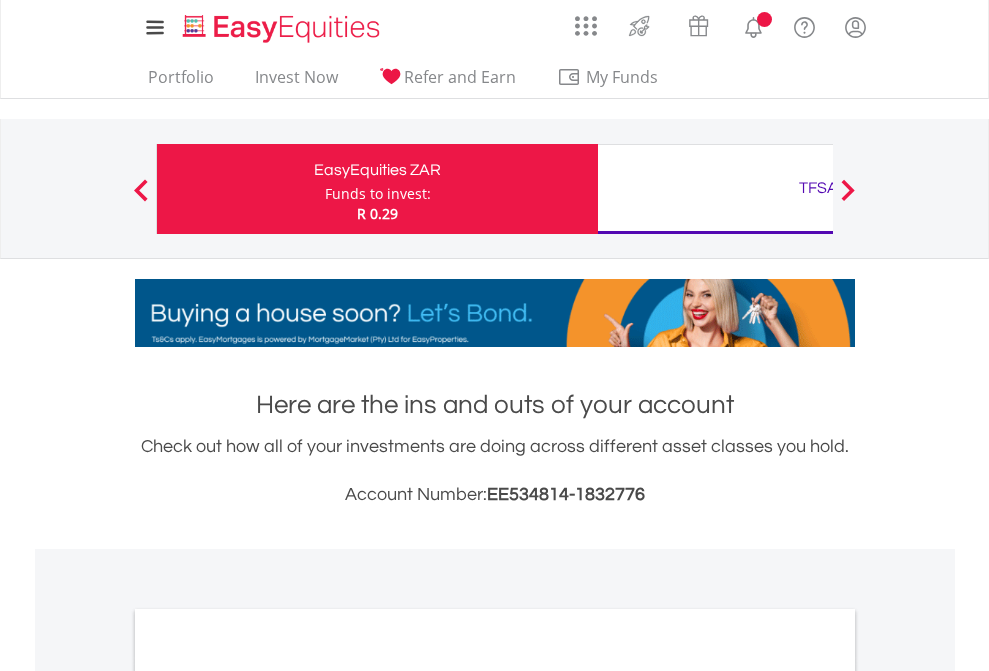 scroll, scrollTop: 0, scrollLeft: 0, axis: both 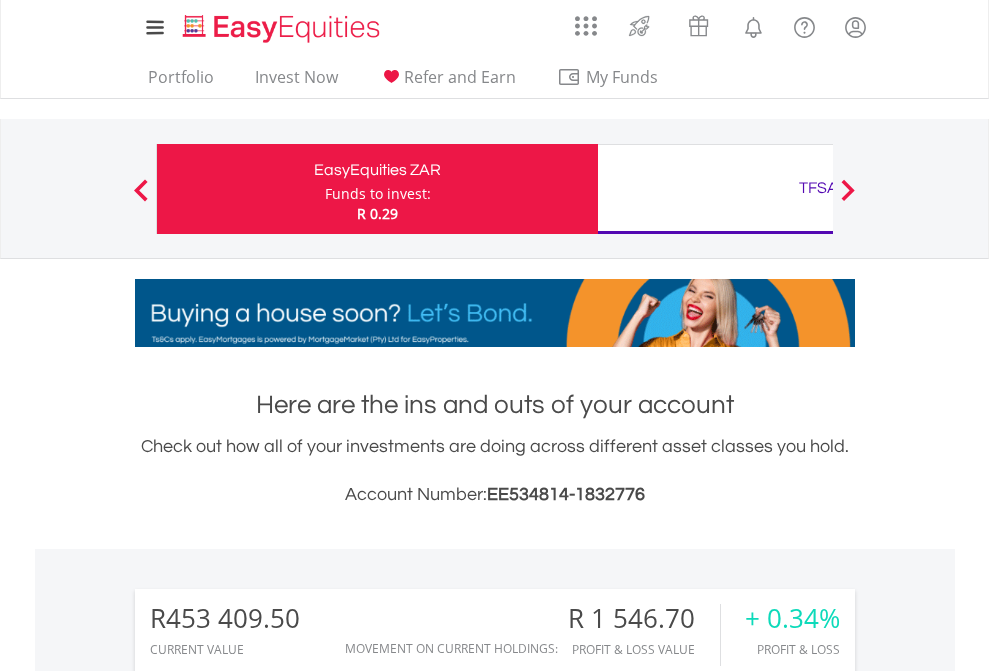 click on "Funds to invest:" at bounding box center (378, 194) 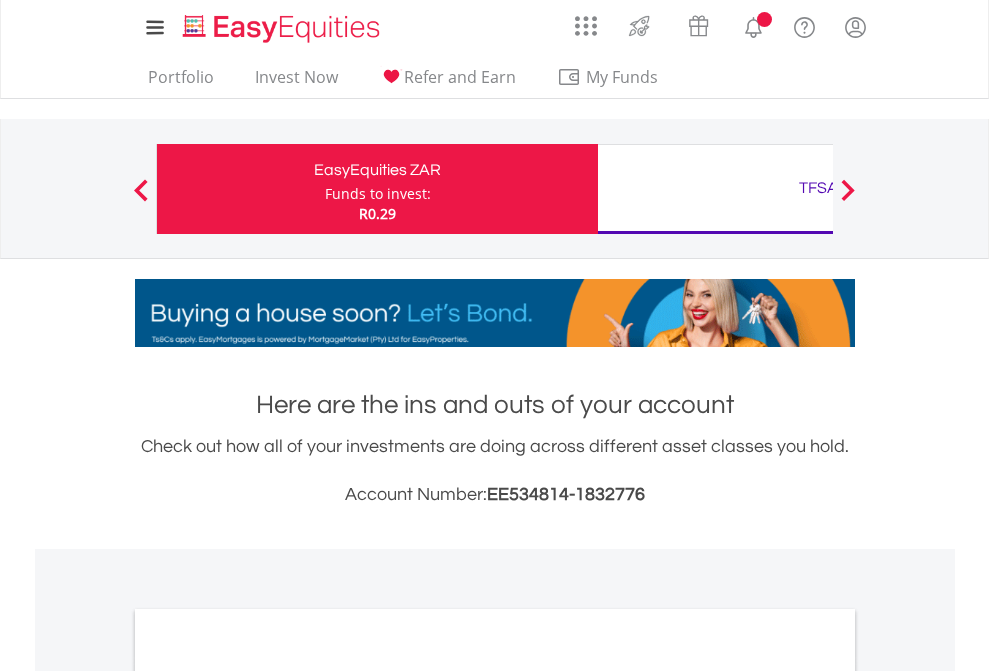 scroll, scrollTop: 0, scrollLeft: 0, axis: both 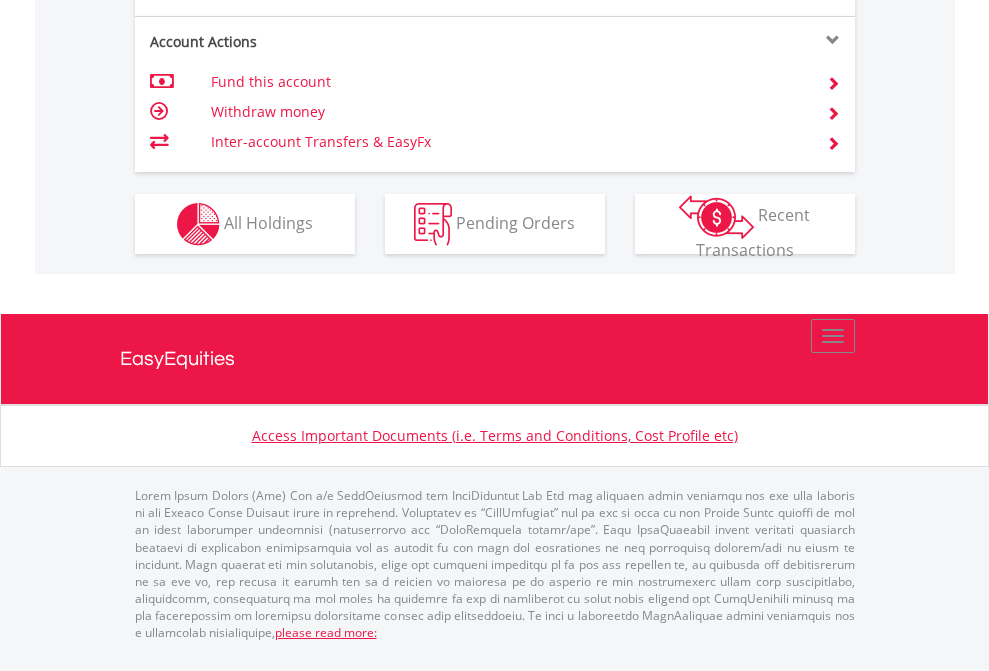 click on "Investment types" at bounding box center [706, -337] 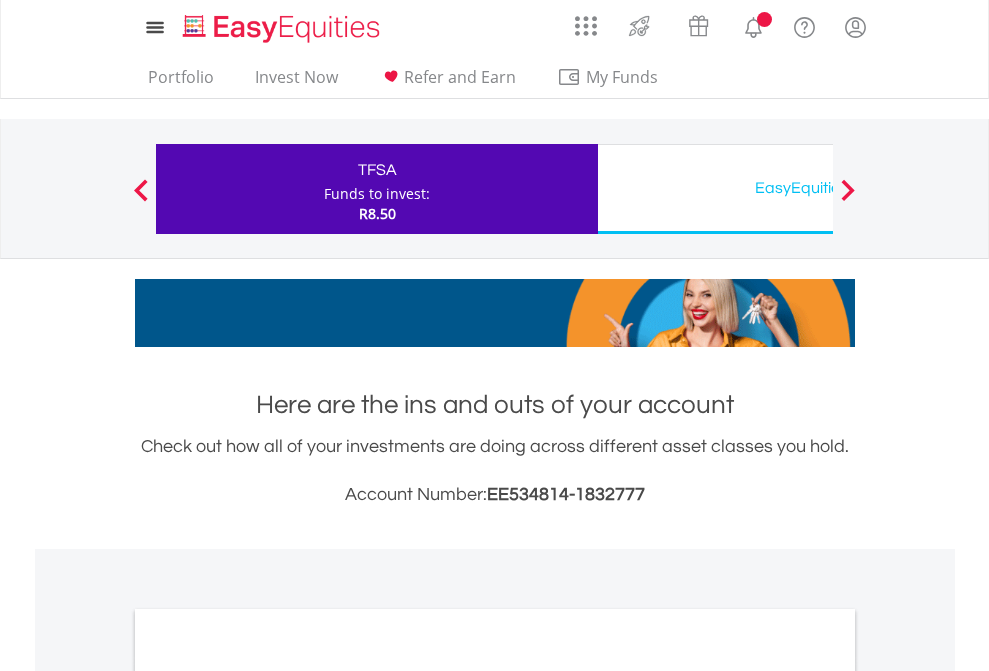 scroll, scrollTop: 0, scrollLeft: 0, axis: both 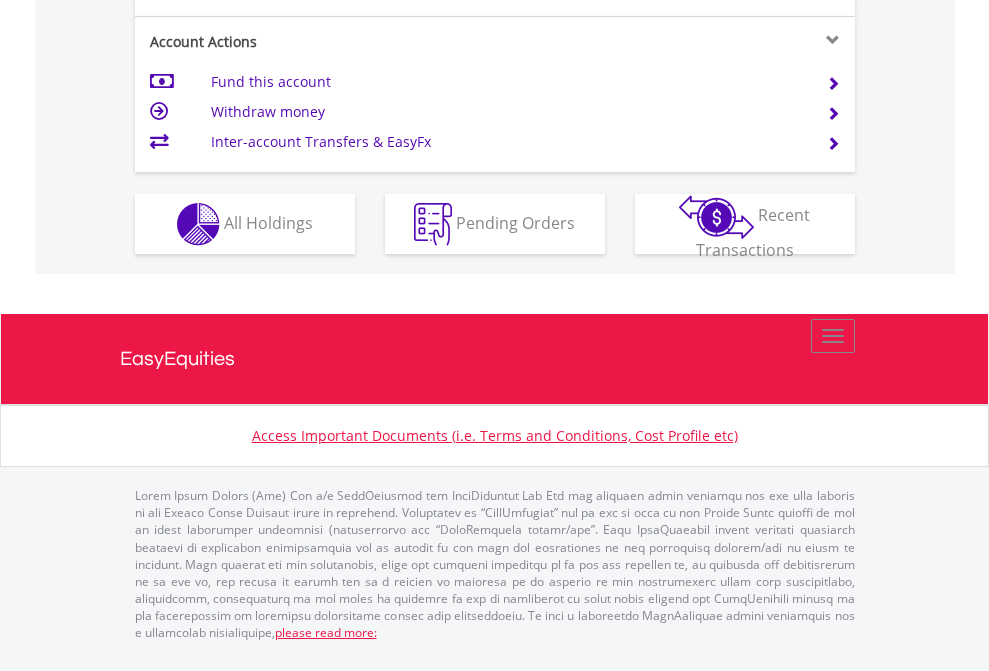 click on "Investment types" at bounding box center (706, -337) 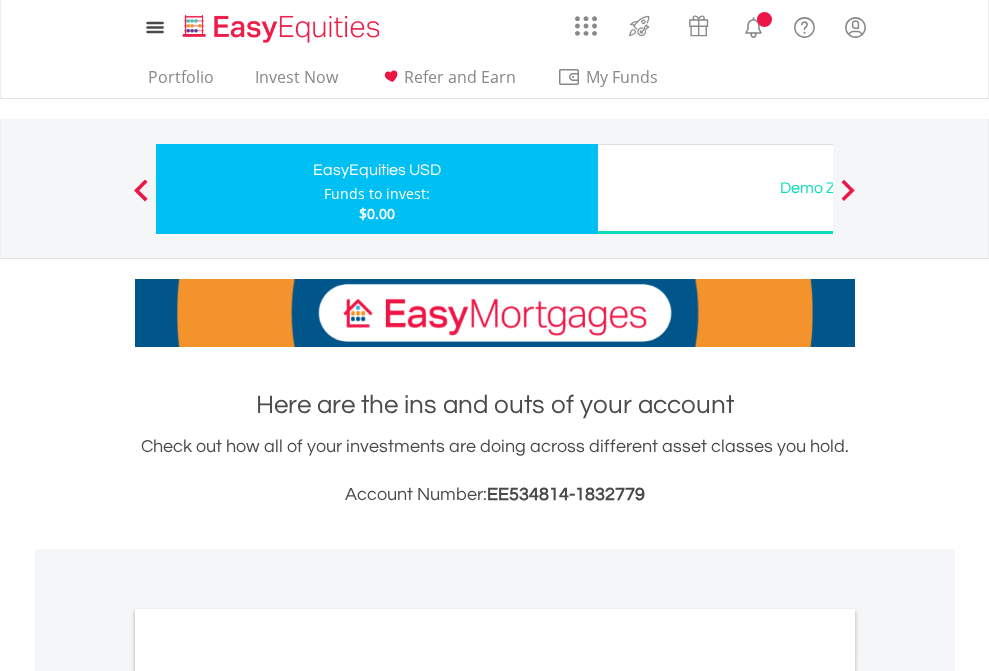 scroll, scrollTop: 0, scrollLeft: 0, axis: both 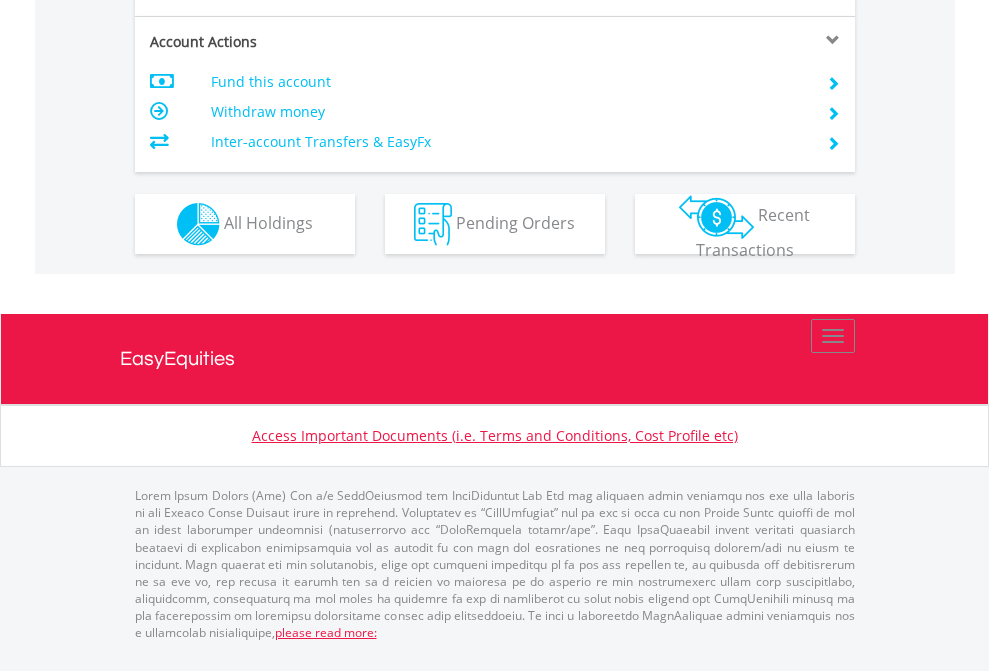 click on "Investment types" at bounding box center (706, -337) 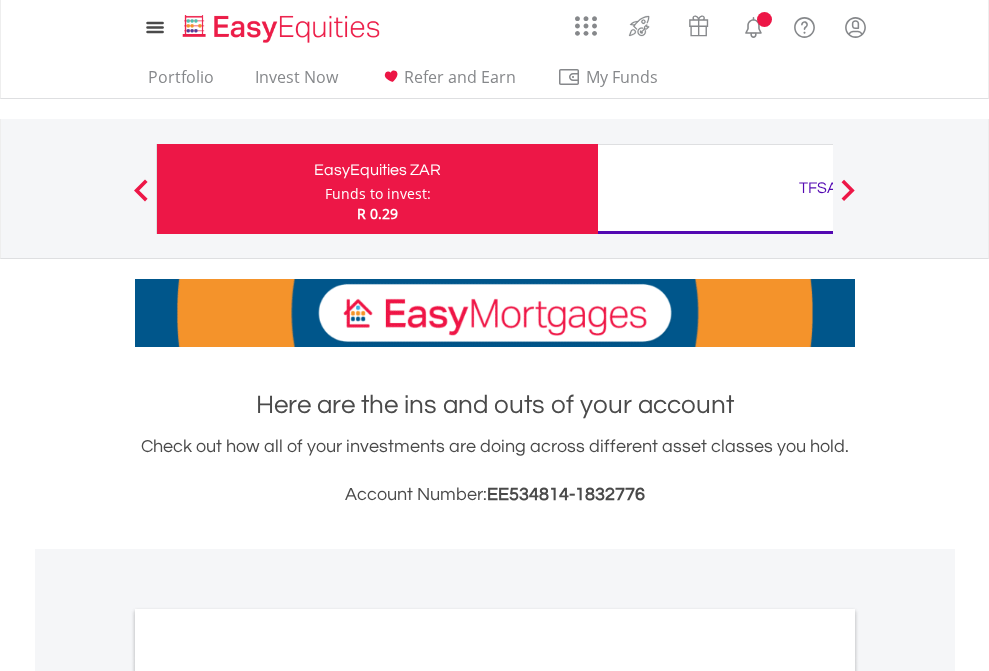 scroll, scrollTop: 1202, scrollLeft: 0, axis: vertical 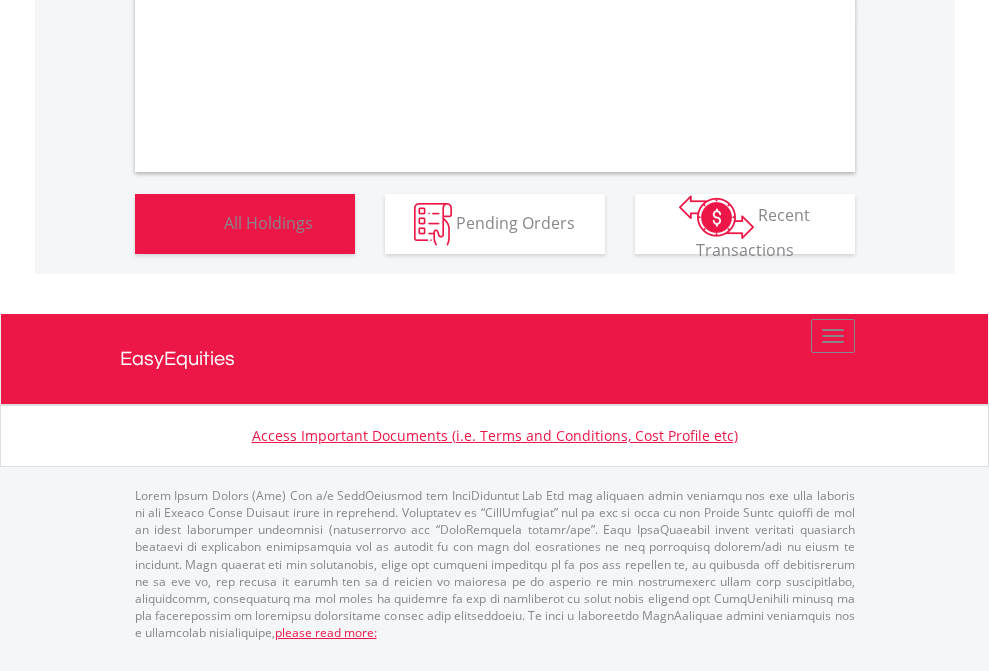 click on "All Holdings" at bounding box center [268, 222] 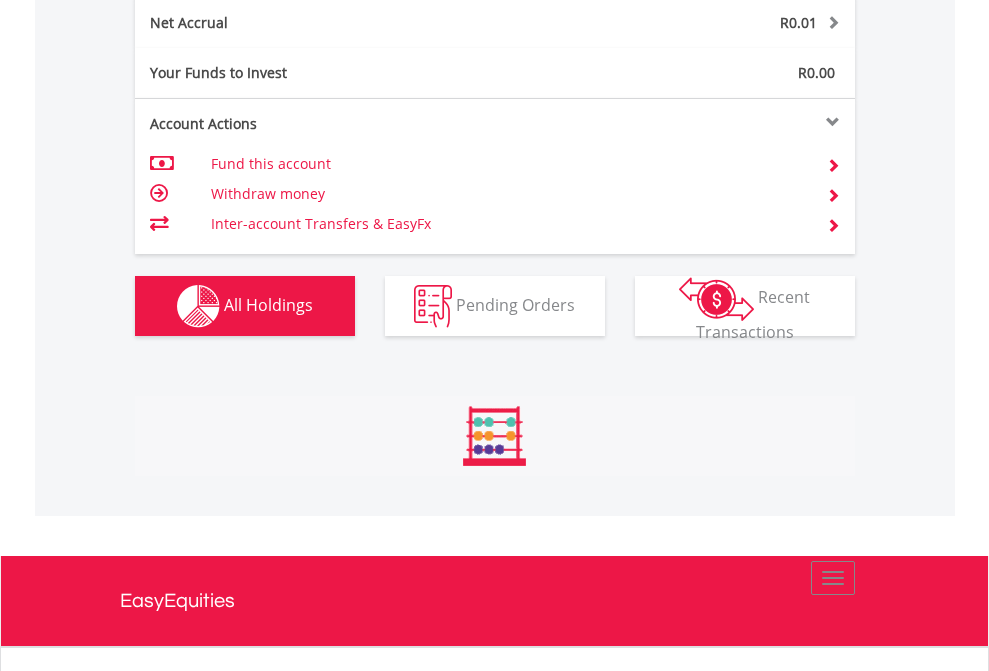 scroll, scrollTop: 999808, scrollLeft: 999687, axis: both 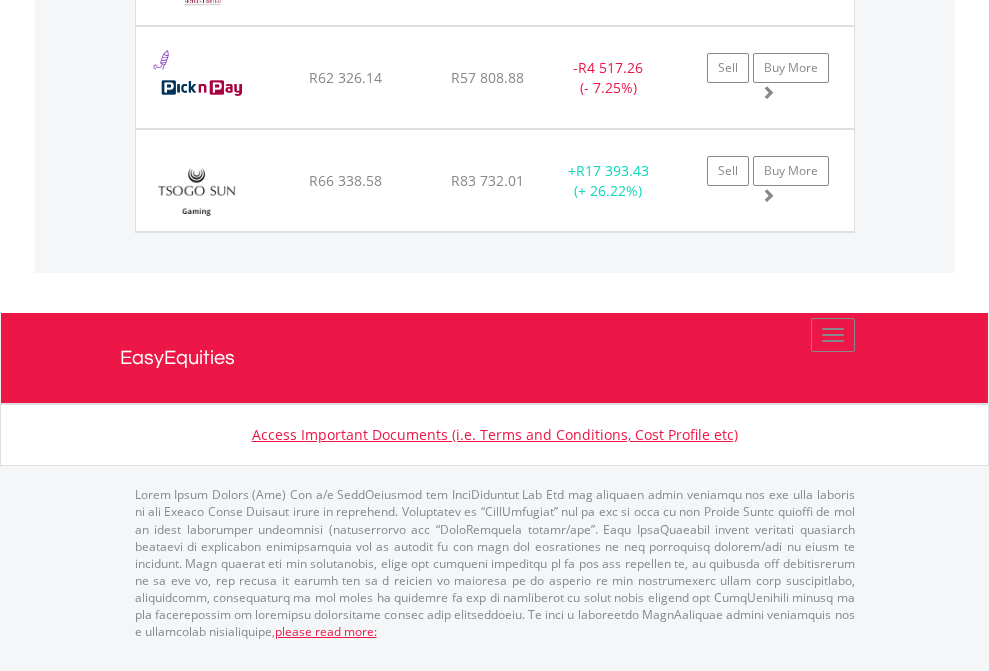 click on "TFSA" at bounding box center (818, -1688) 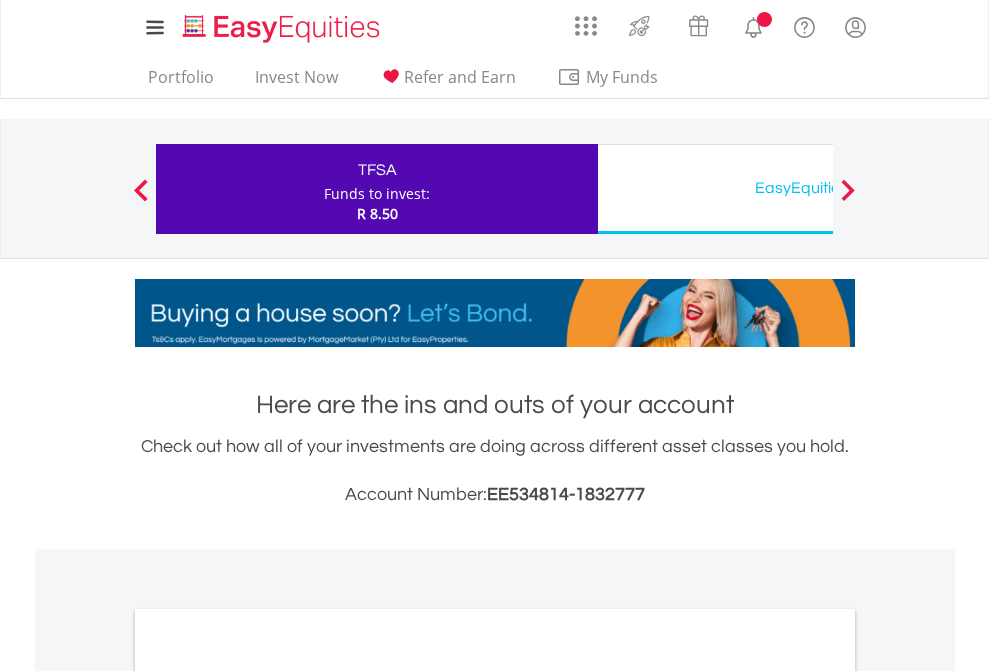 scroll, scrollTop: 1202, scrollLeft: 0, axis: vertical 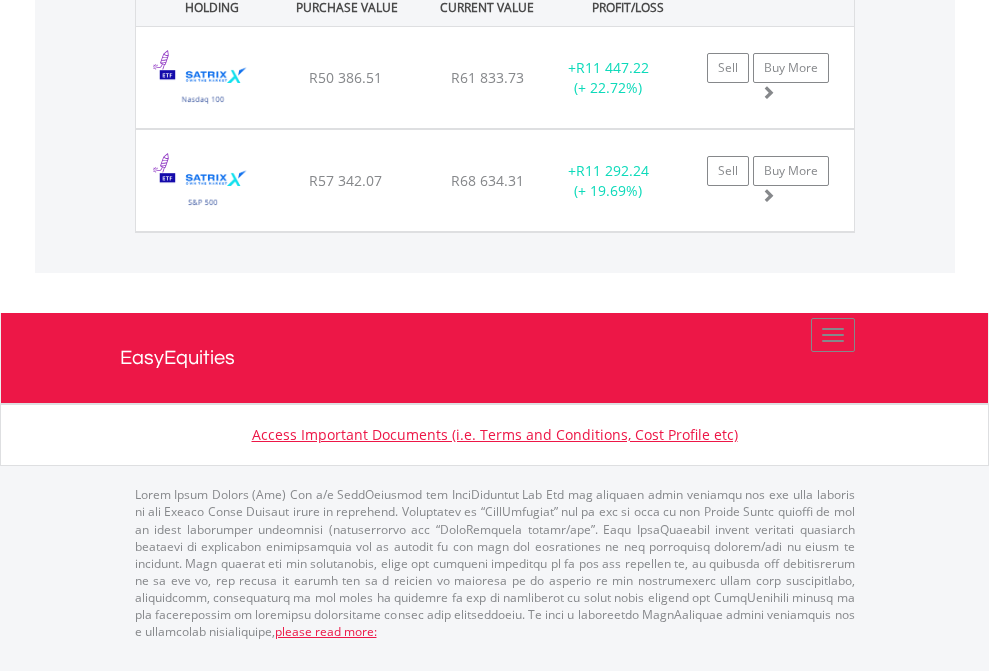 click on "EasyEquities USD" at bounding box center [818, -1482] 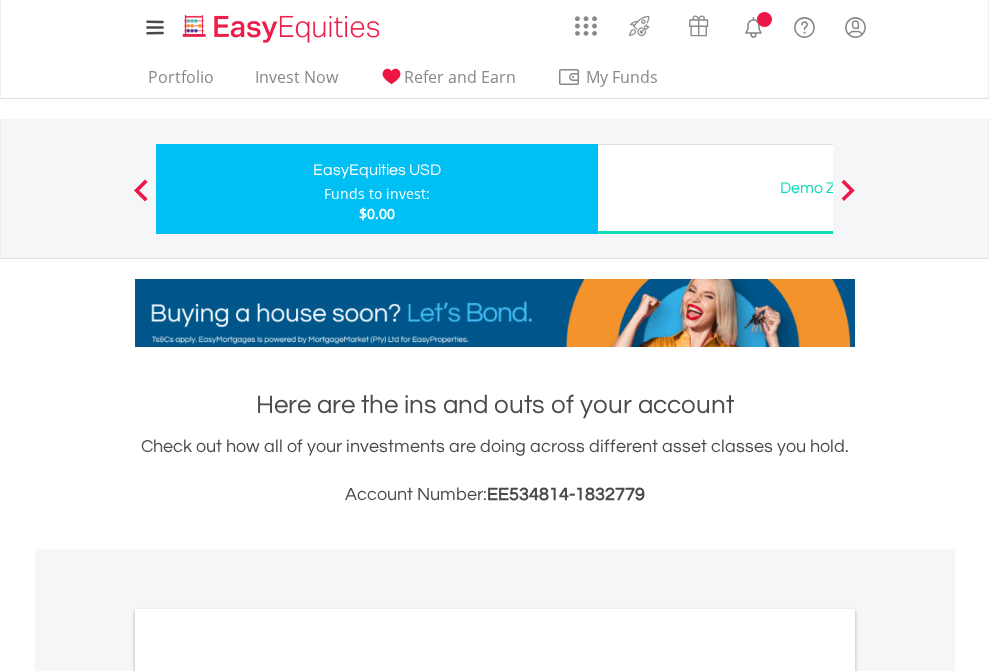 click on "All Holdings" at bounding box center [268, 1096] 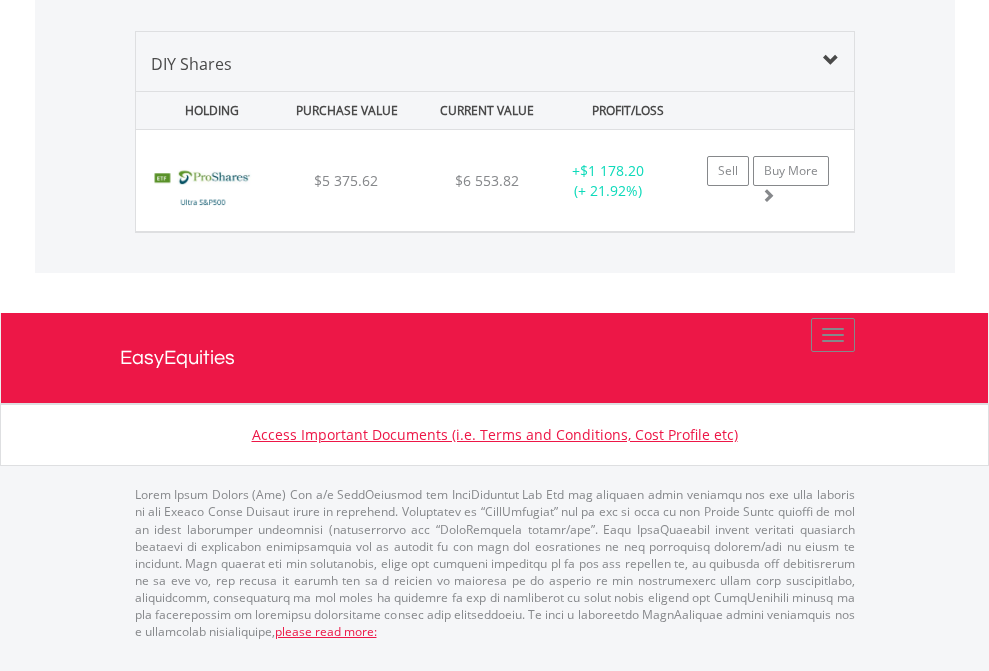 scroll, scrollTop: 2225, scrollLeft: 0, axis: vertical 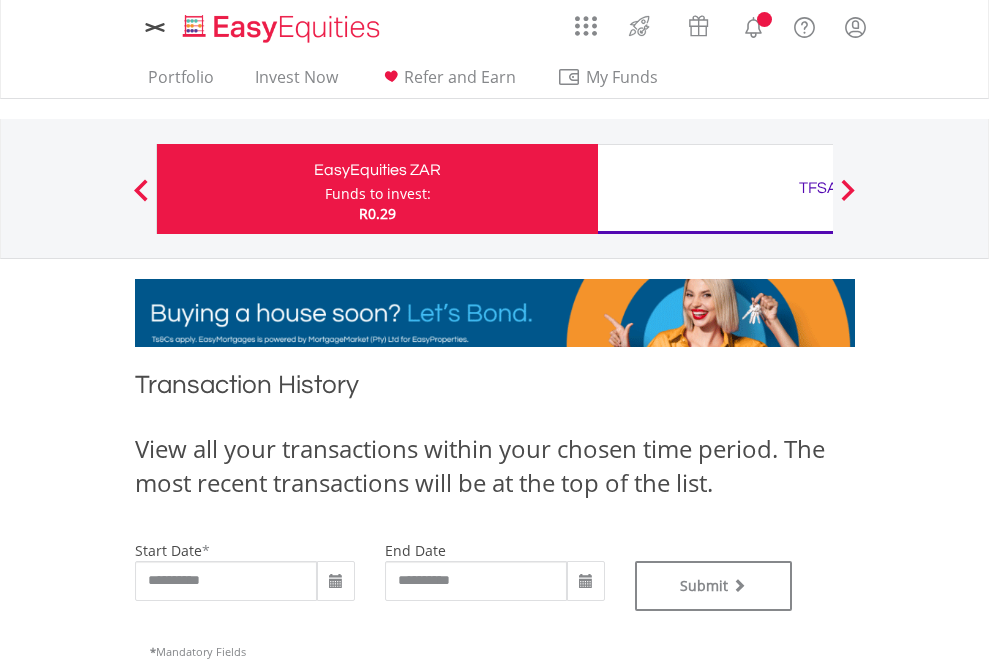 type on "**********" 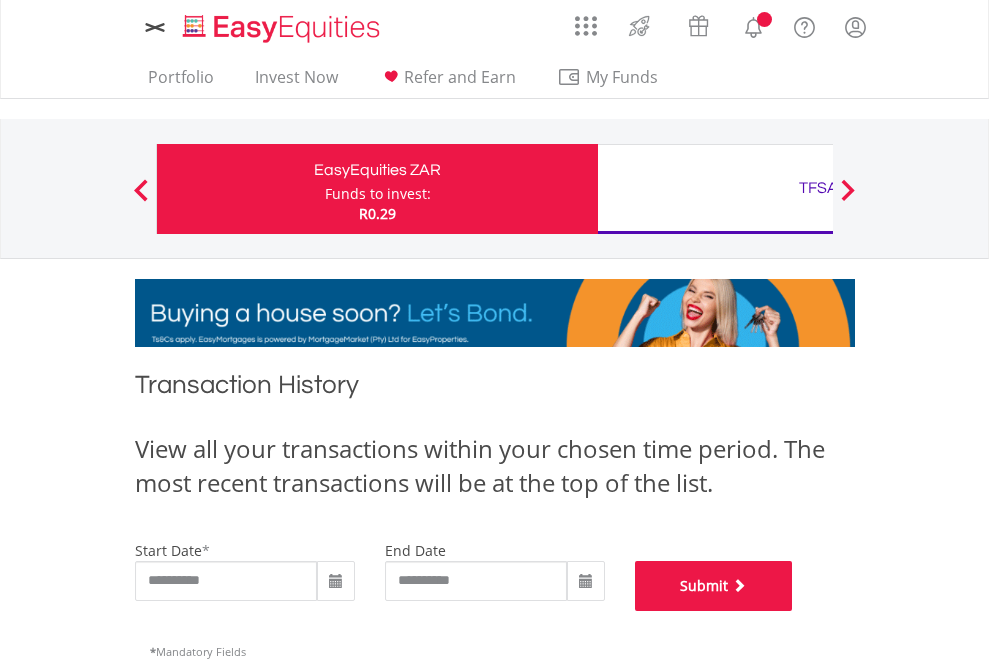 click on "Submit" at bounding box center [714, 586] 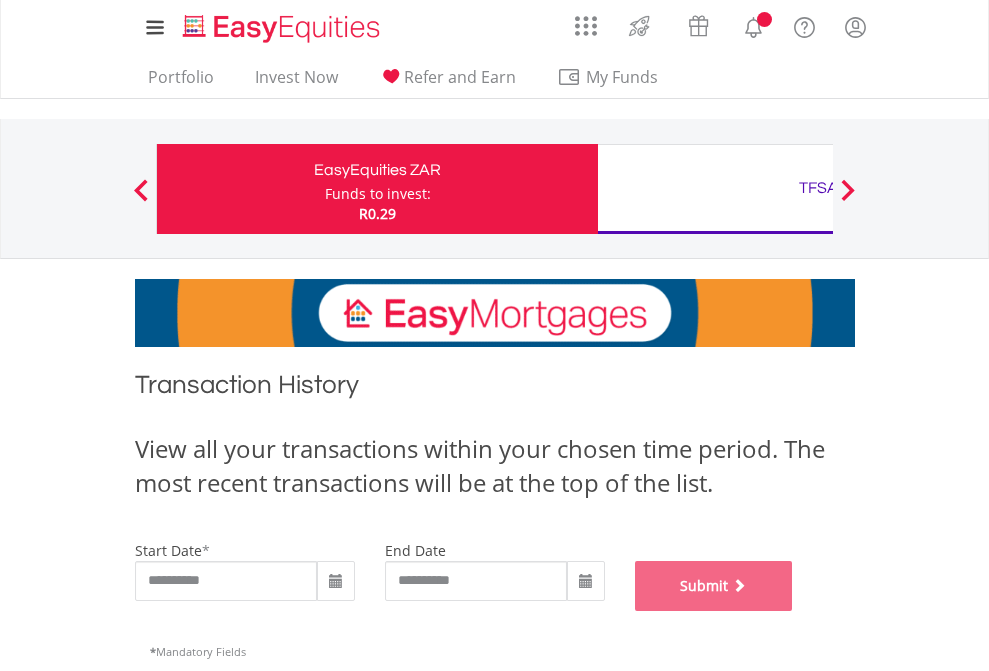 scroll, scrollTop: 811, scrollLeft: 0, axis: vertical 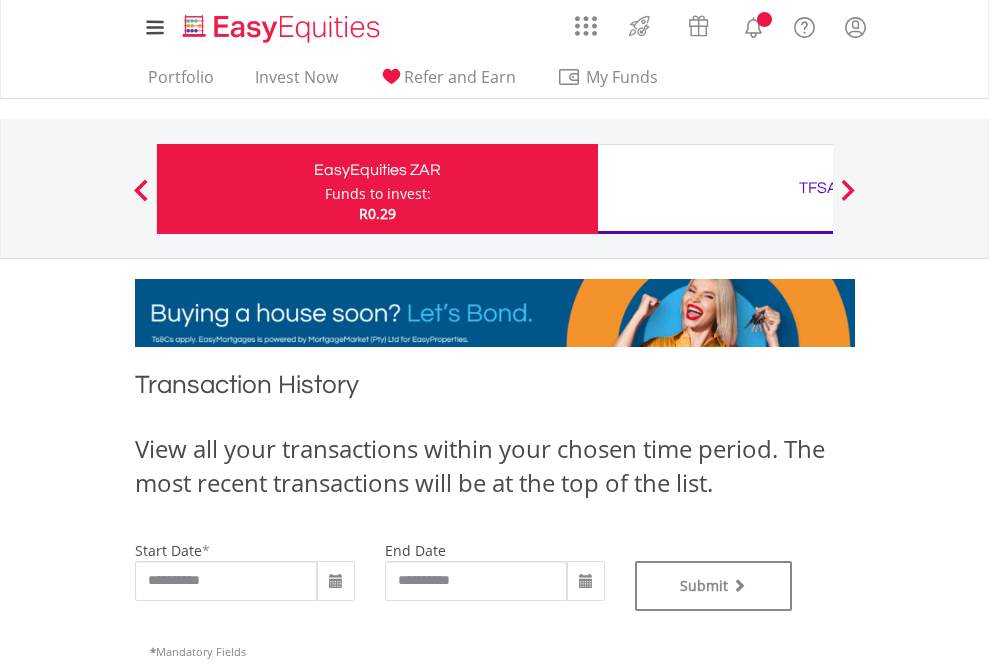 click on "TFSA" at bounding box center (818, 188) 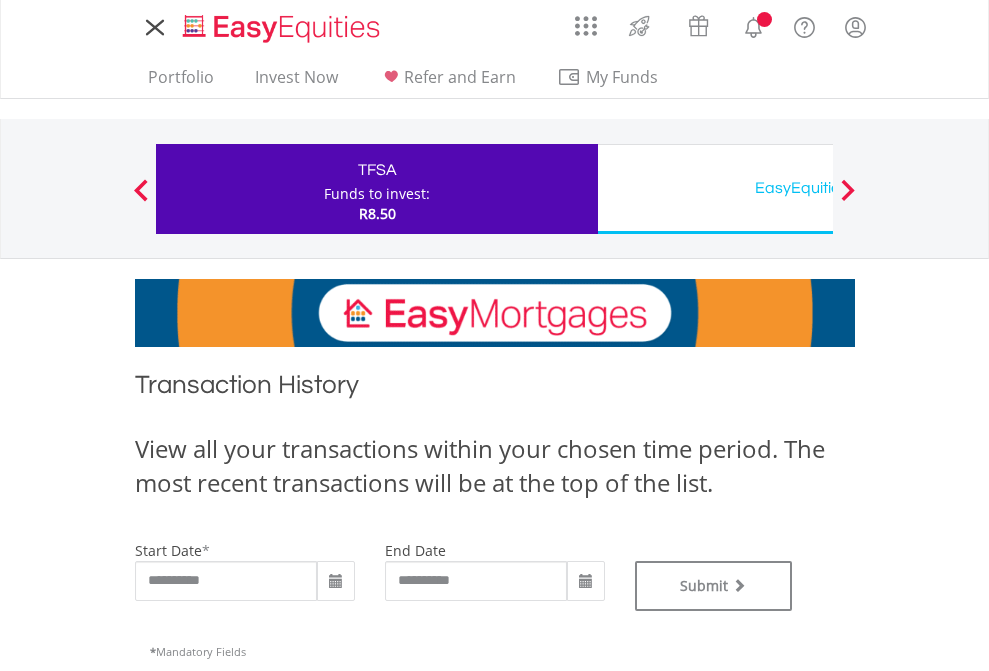 type on "**********" 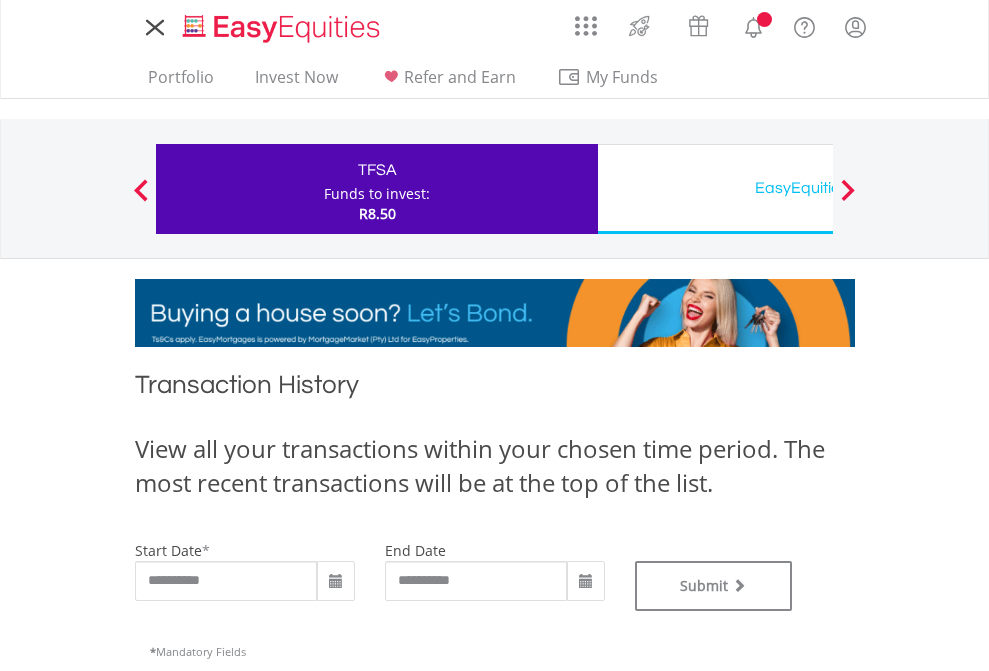 scroll, scrollTop: 0, scrollLeft: 0, axis: both 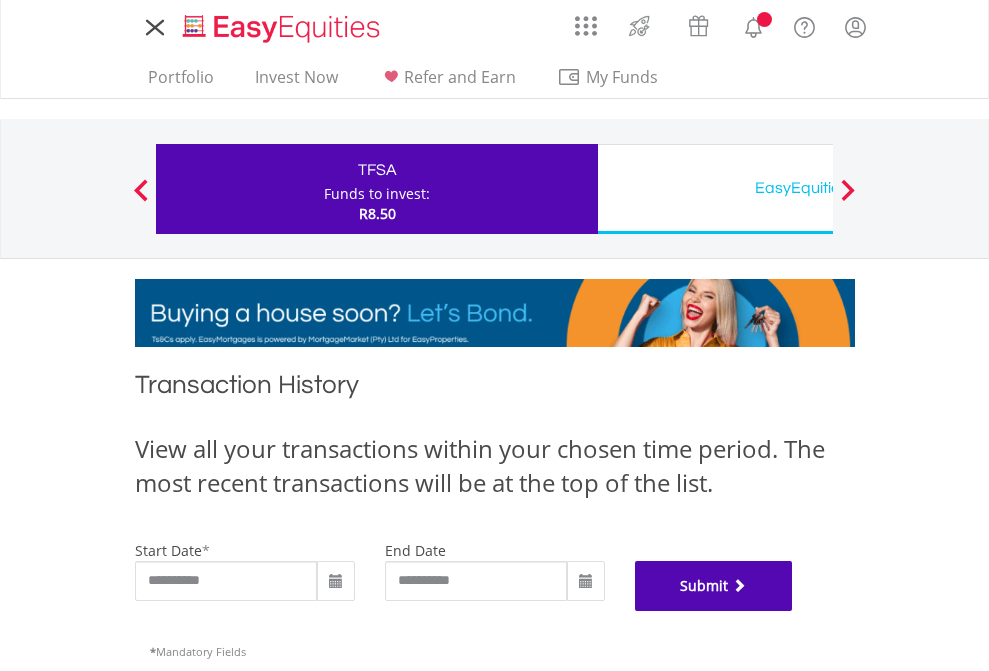 click on "Submit" at bounding box center (714, 586) 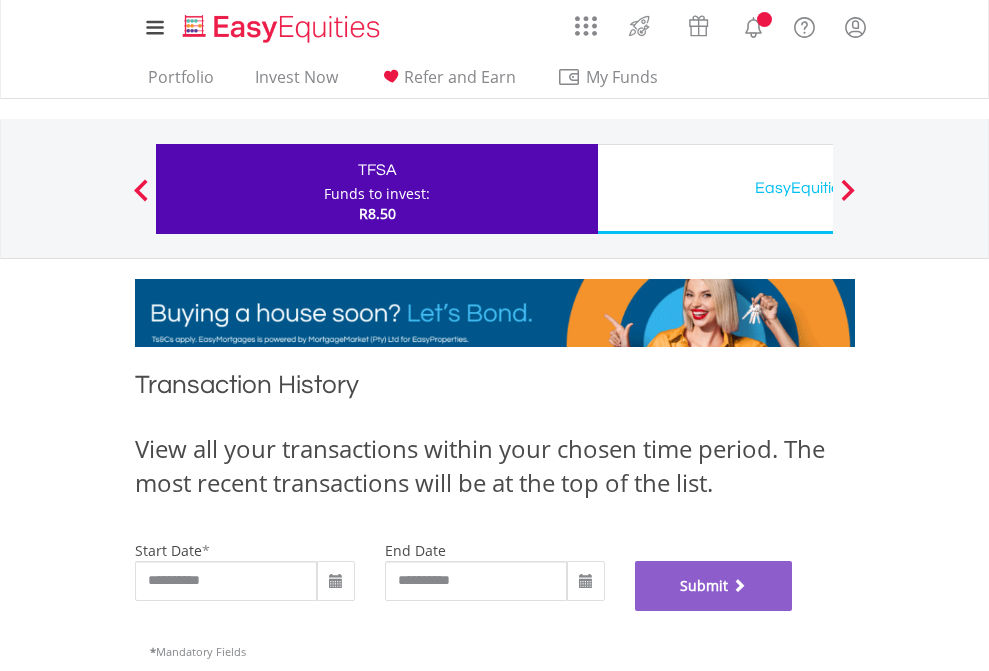 scroll, scrollTop: 811, scrollLeft: 0, axis: vertical 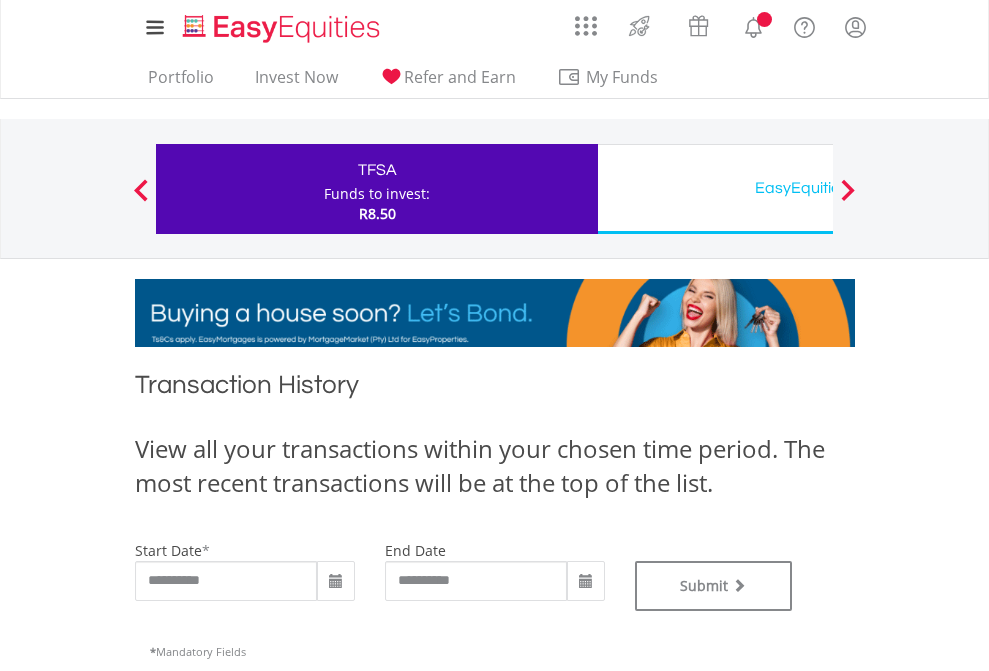 click on "EasyEquities USD" at bounding box center [818, 188] 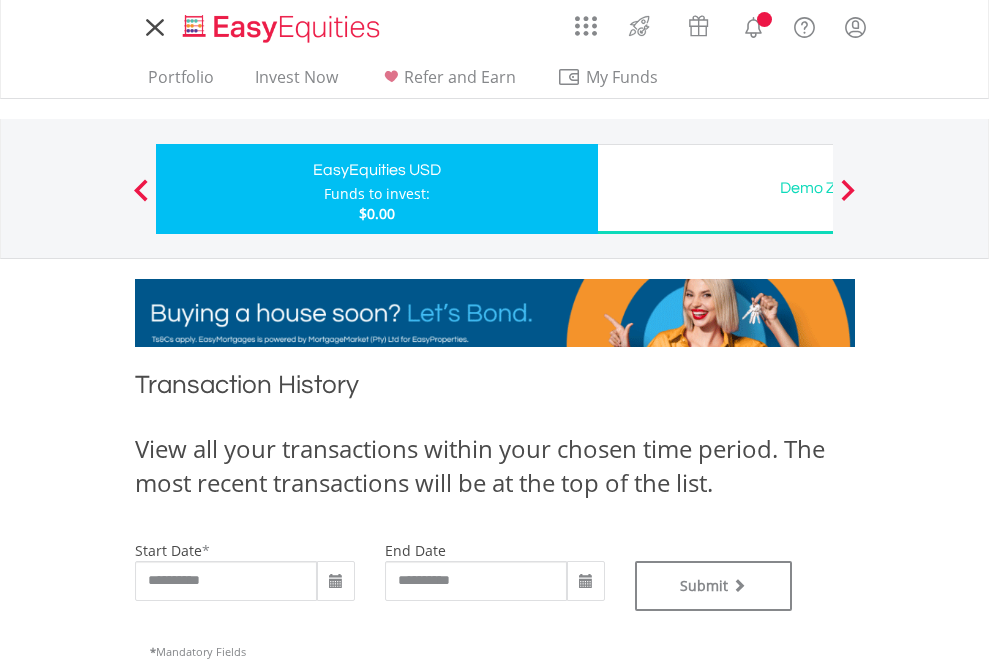 scroll, scrollTop: 0, scrollLeft: 0, axis: both 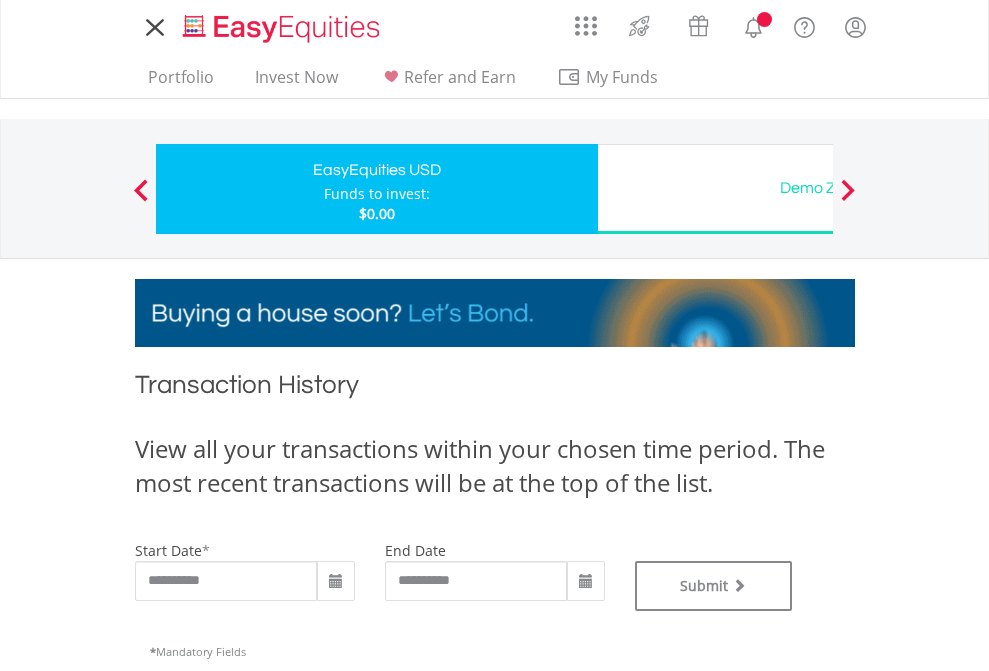 type on "**********" 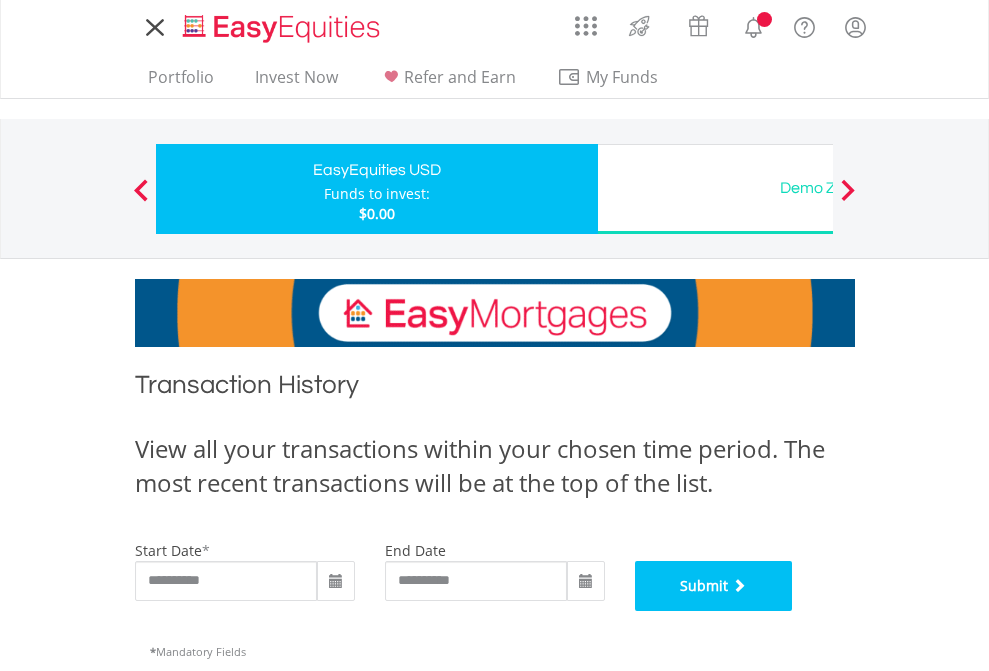 click on "Submit" at bounding box center [714, 586] 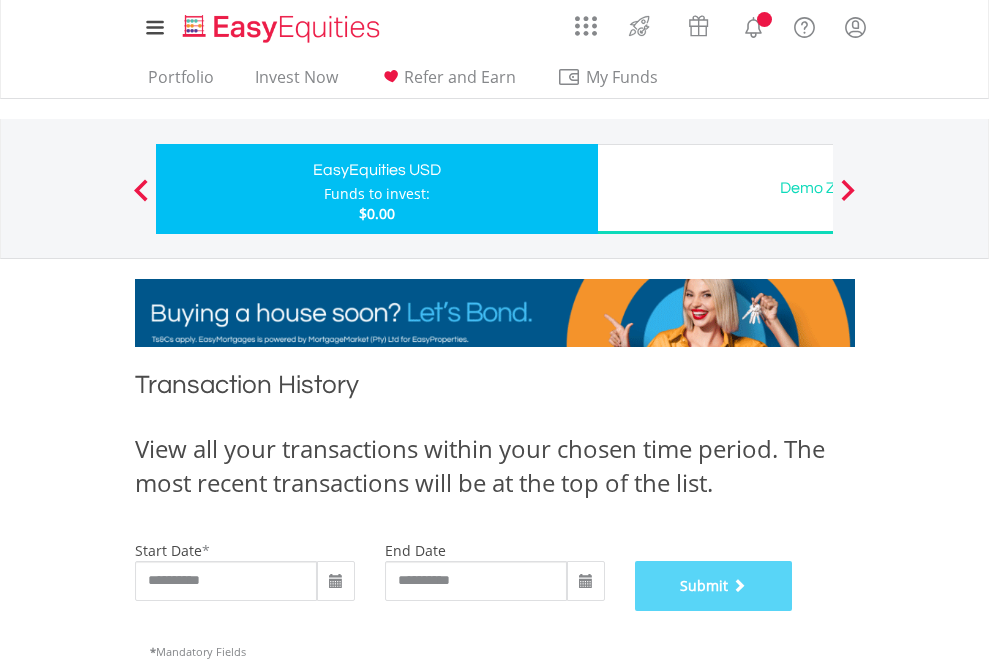 scroll, scrollTop: 811, scrollLeft: 0, axis: vertical 